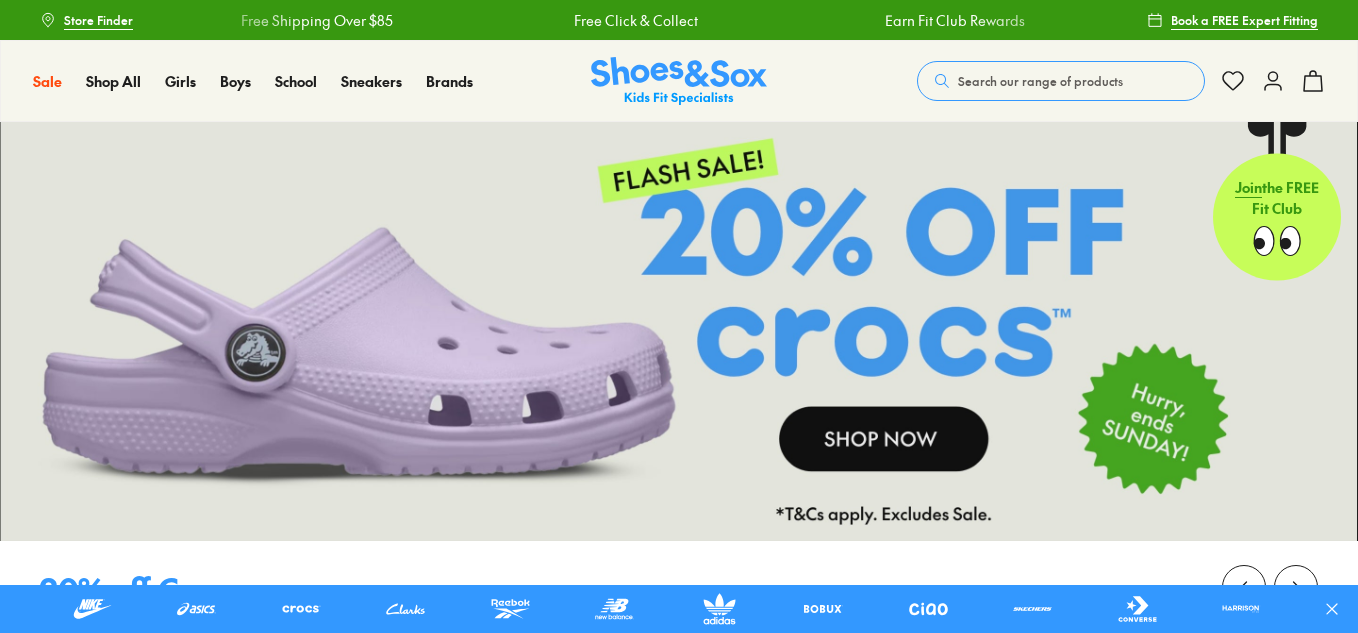 scroll, scrollTop: 0, scrollLeft: 0, axis: both 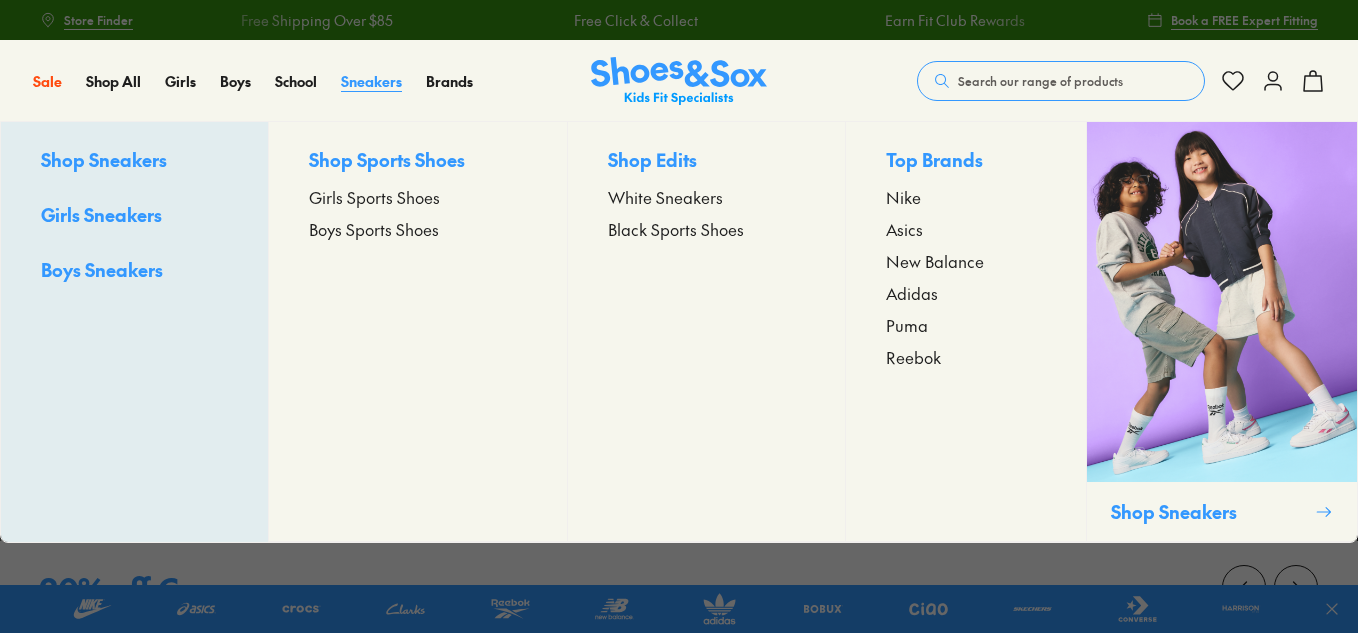click on "Sneakers" at bounding box center [371, 81] 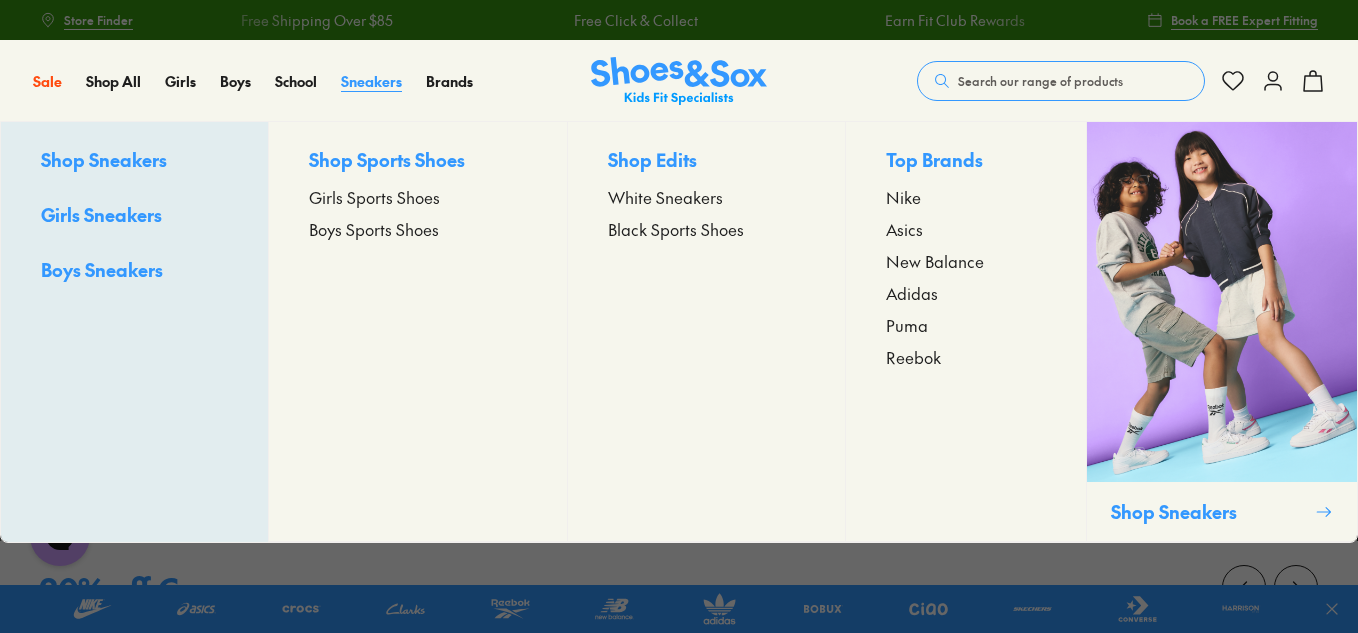 scroll, scrollTop: 0, scrollLeft: 0, axis: both 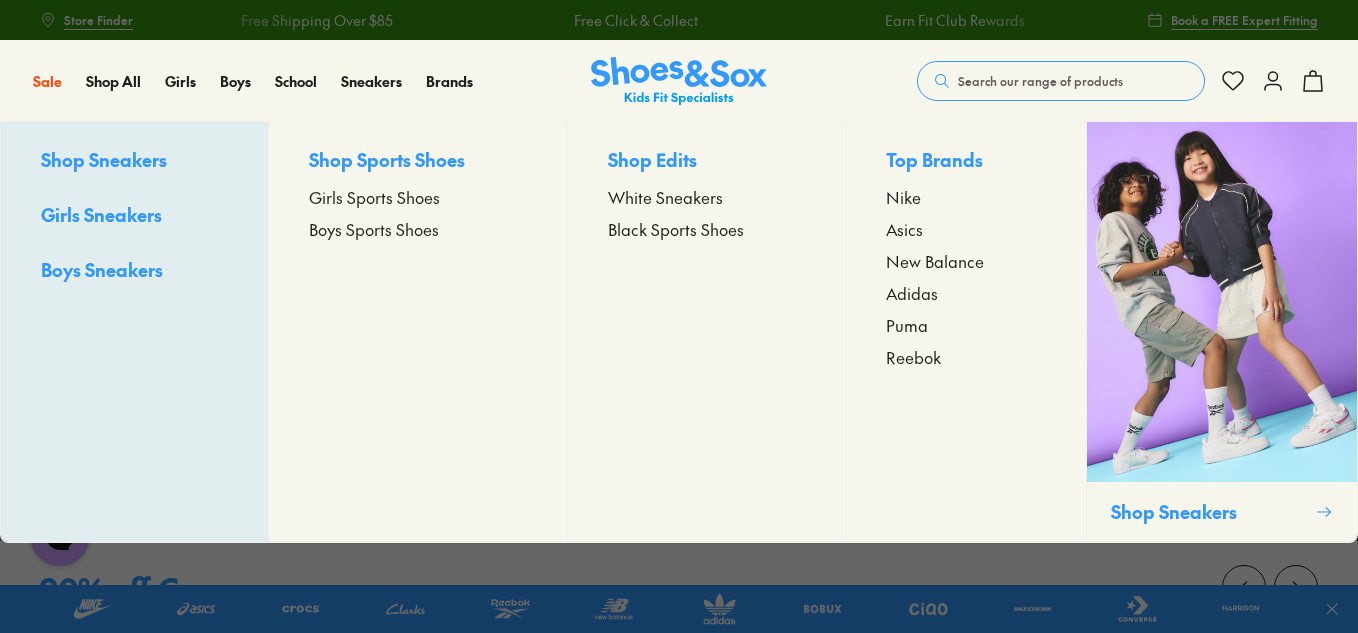 click on "Girls Sports Shoes" at bounding box center (374, 197) 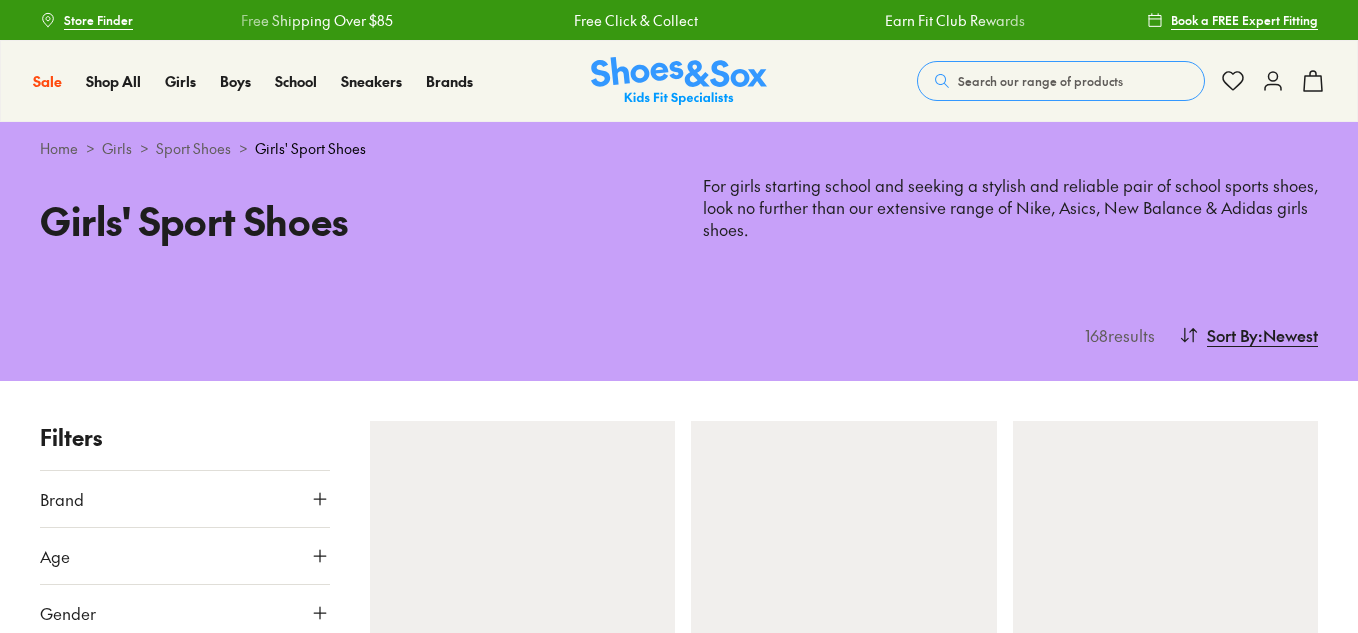scroll, scrollTop: 96, scrollLeft: 0, axis: vertical 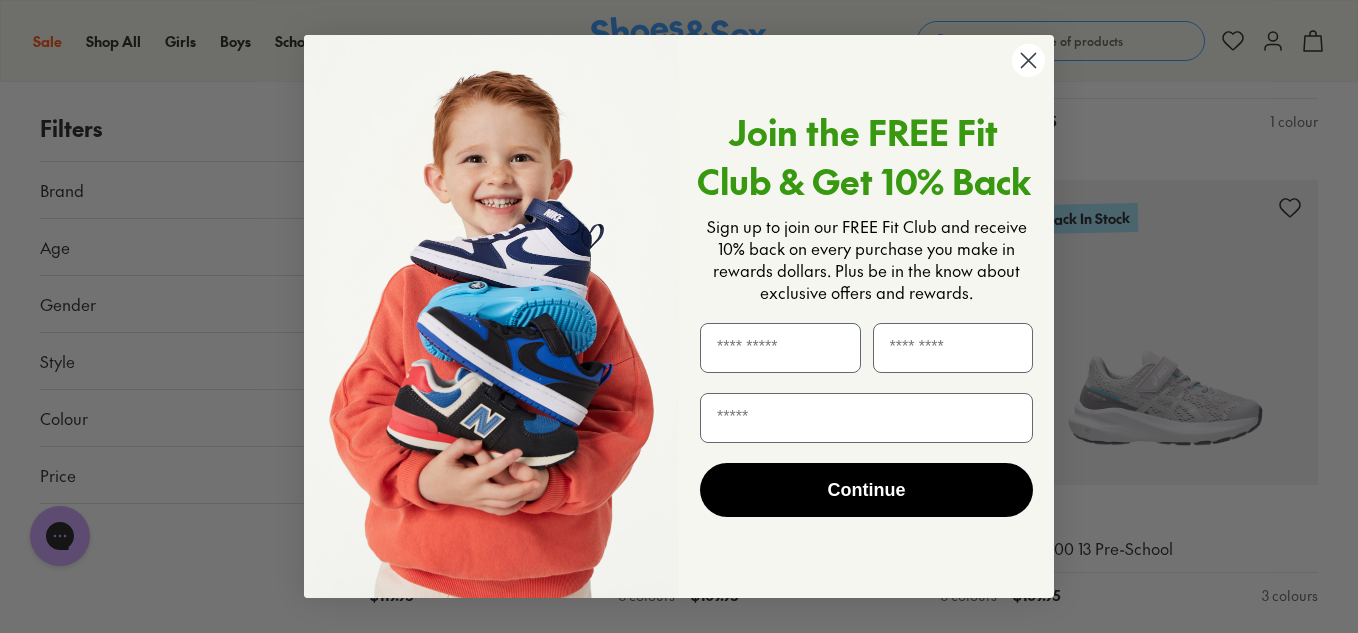 click on "Close dialog" 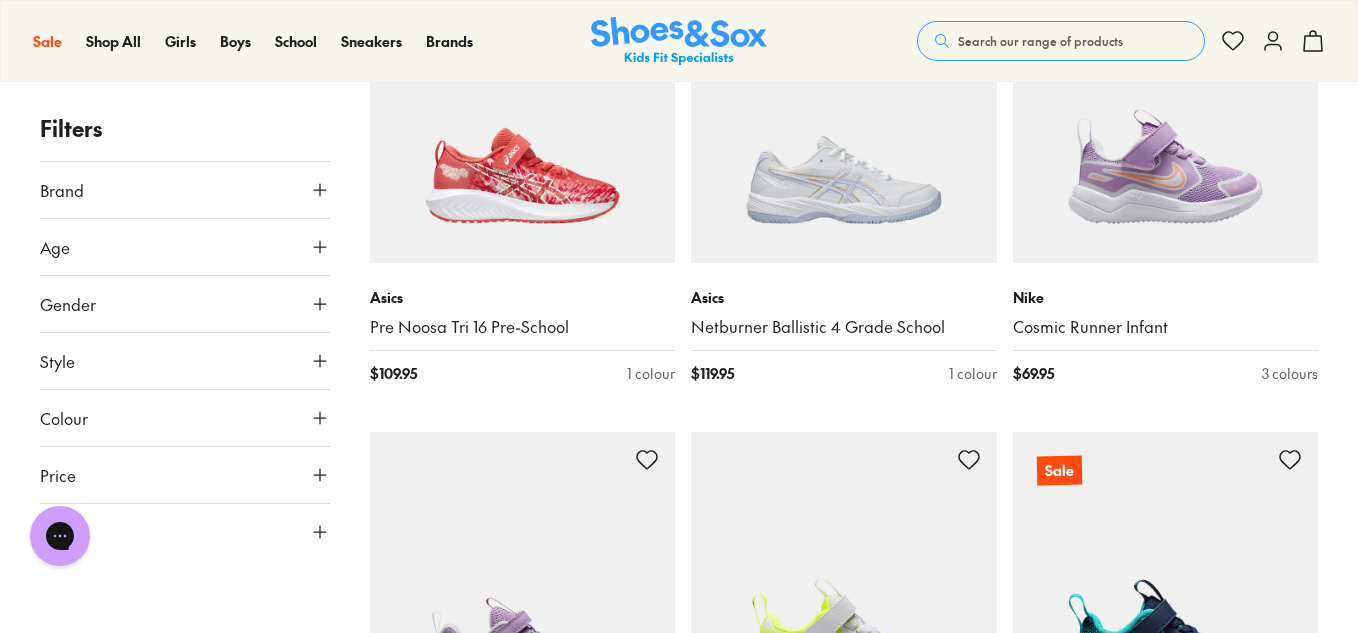 scroll, scrollTop: 3315, scrollLeft: 0, axis: vertical 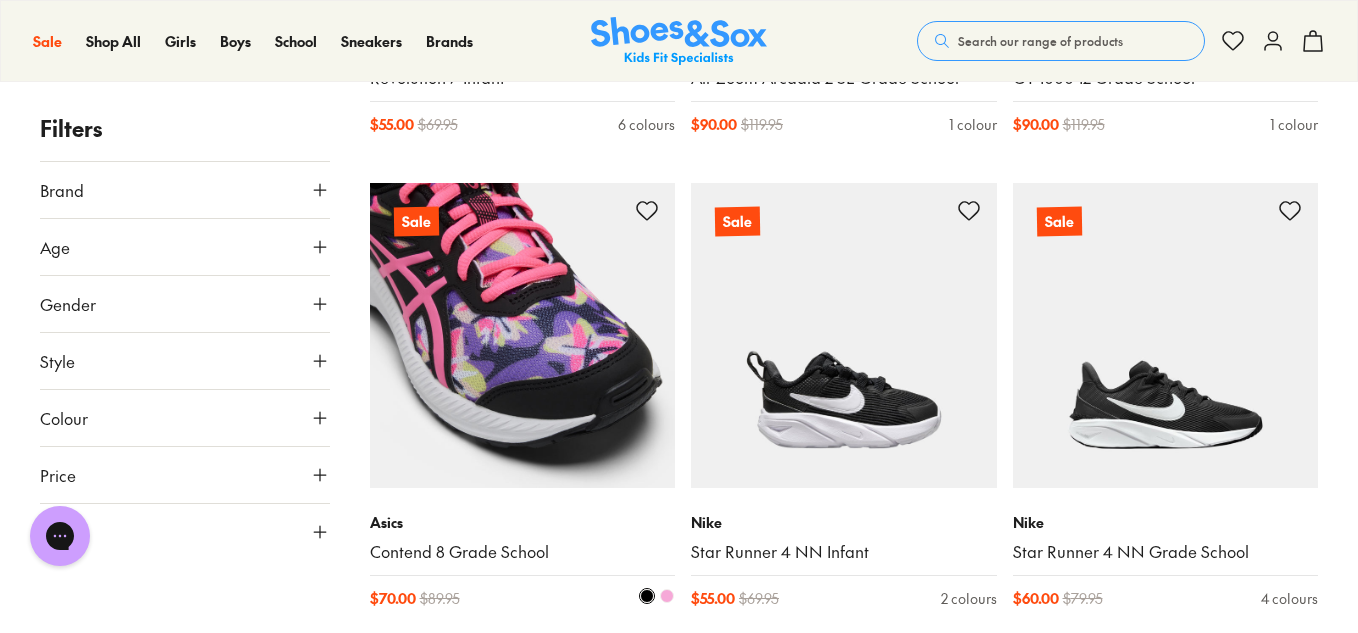 click at bounding box center (523, 336) 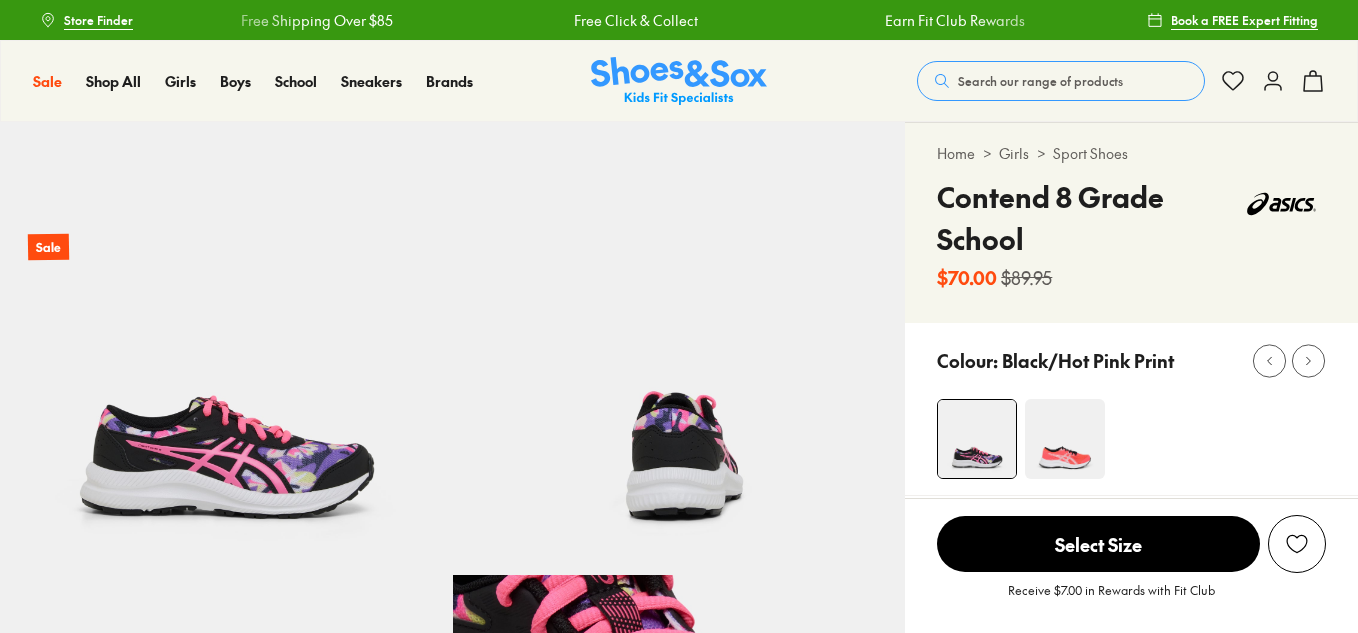 scroll, scrollTop: 144, scrollLeft: 0, axis: vertical 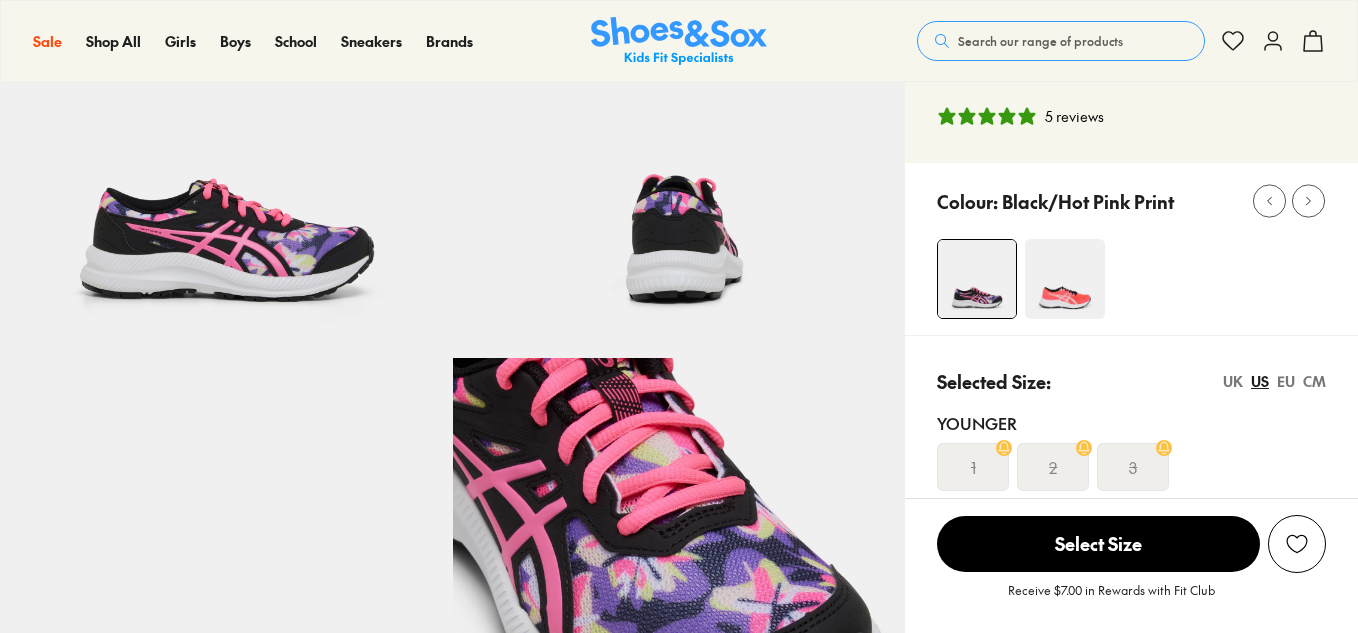 select on "*" 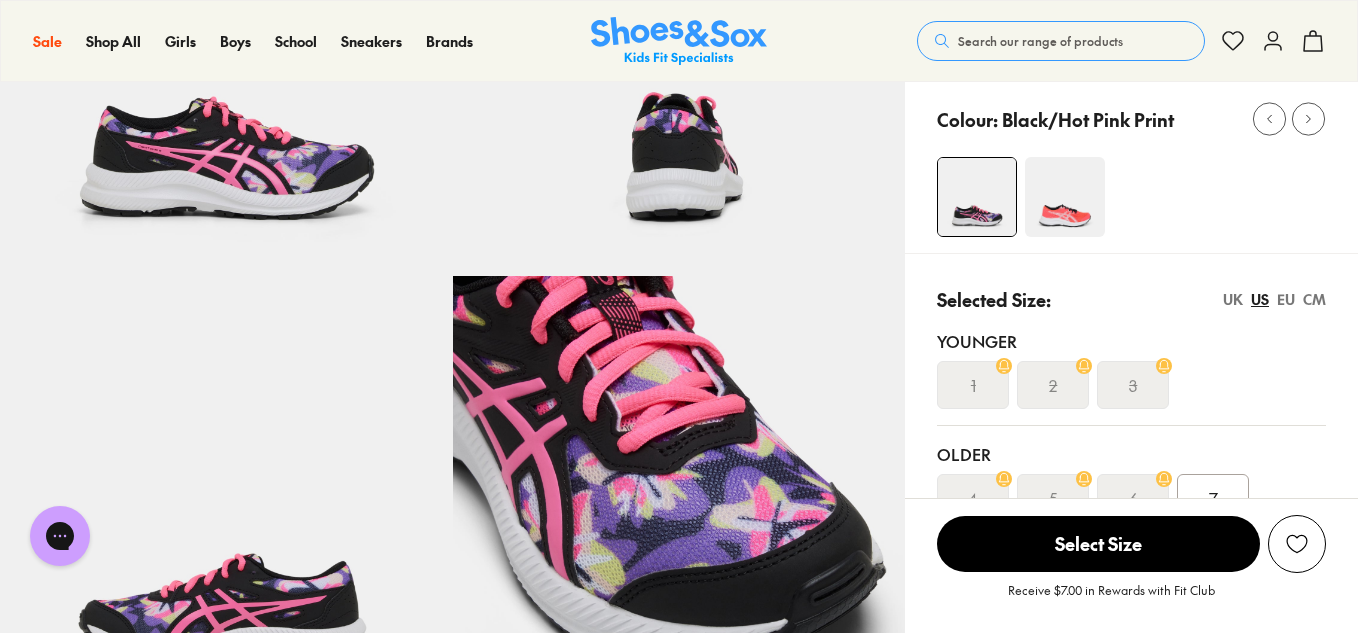 scroll, scrollTop: 296, scrollLeft: 0, axis: vertical 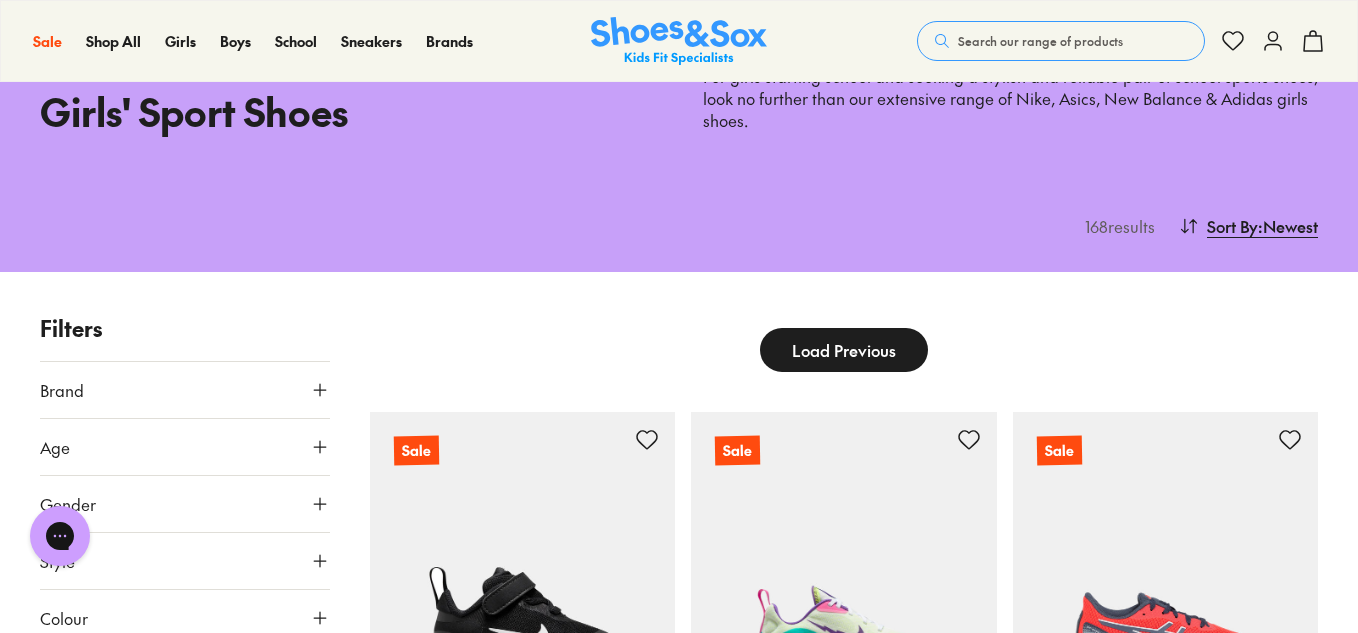click on "Load Previous" at bounding box center (844, 350) 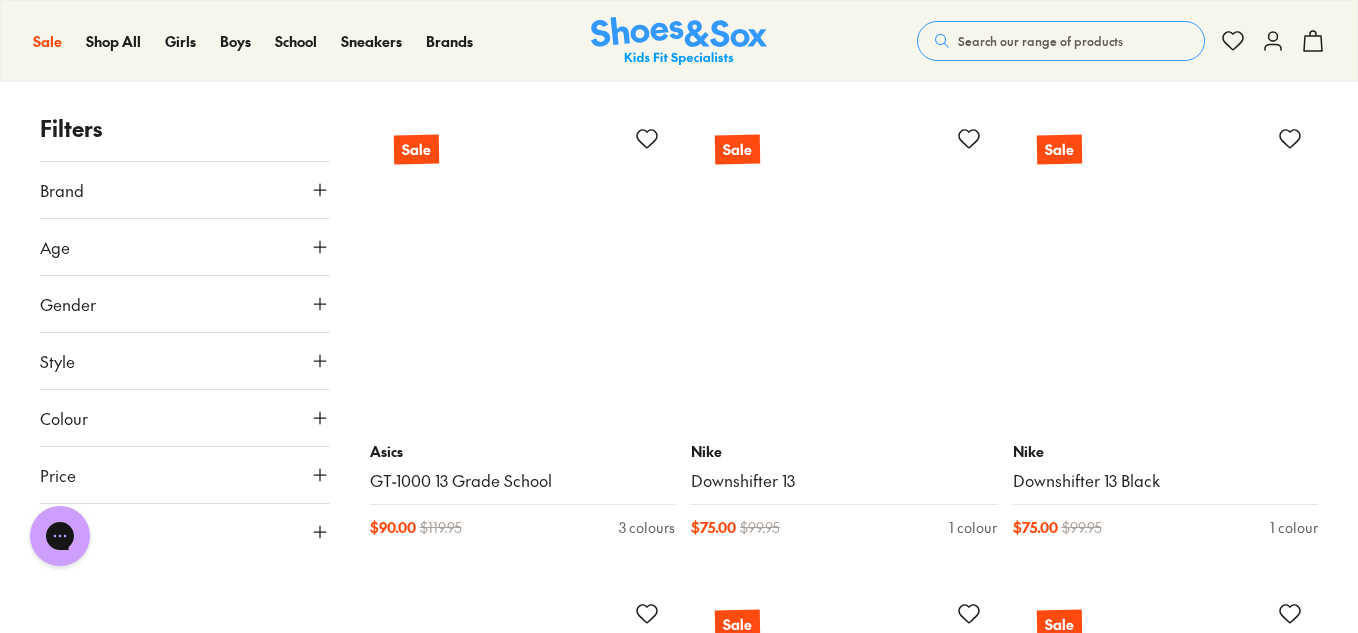 scroll, scrollTop: 871, scrollLeft: 0, axis: vertical 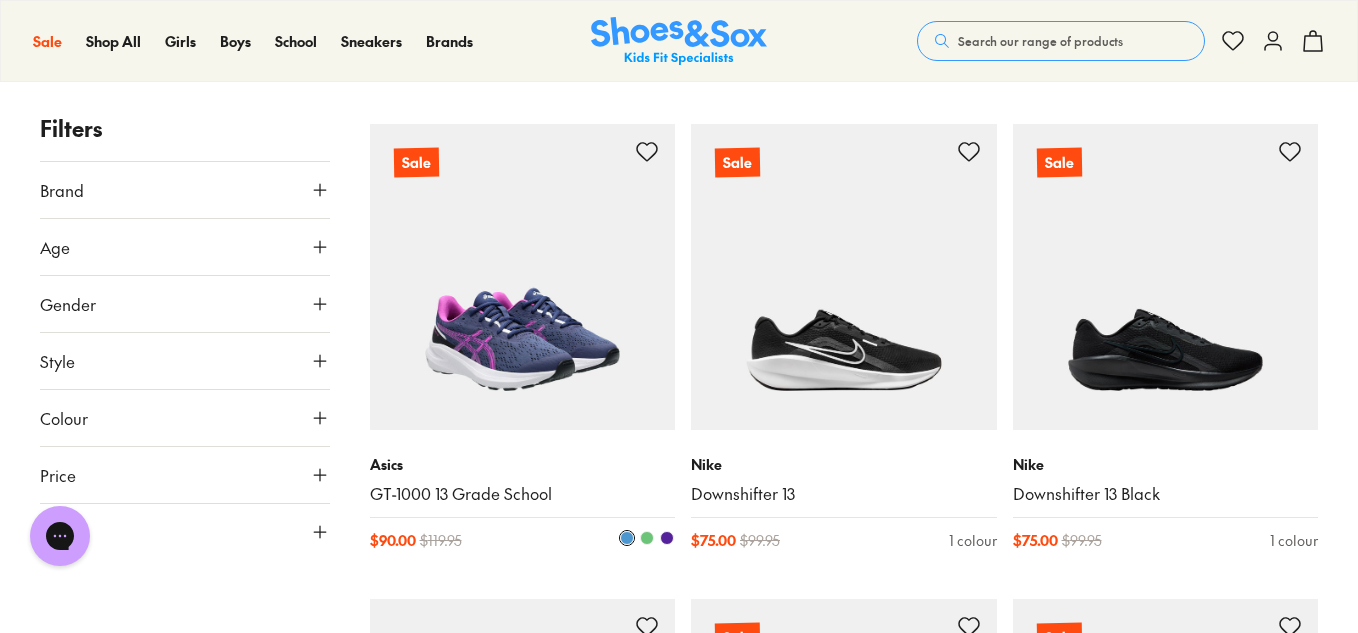 click at bounding box center [523, 277] 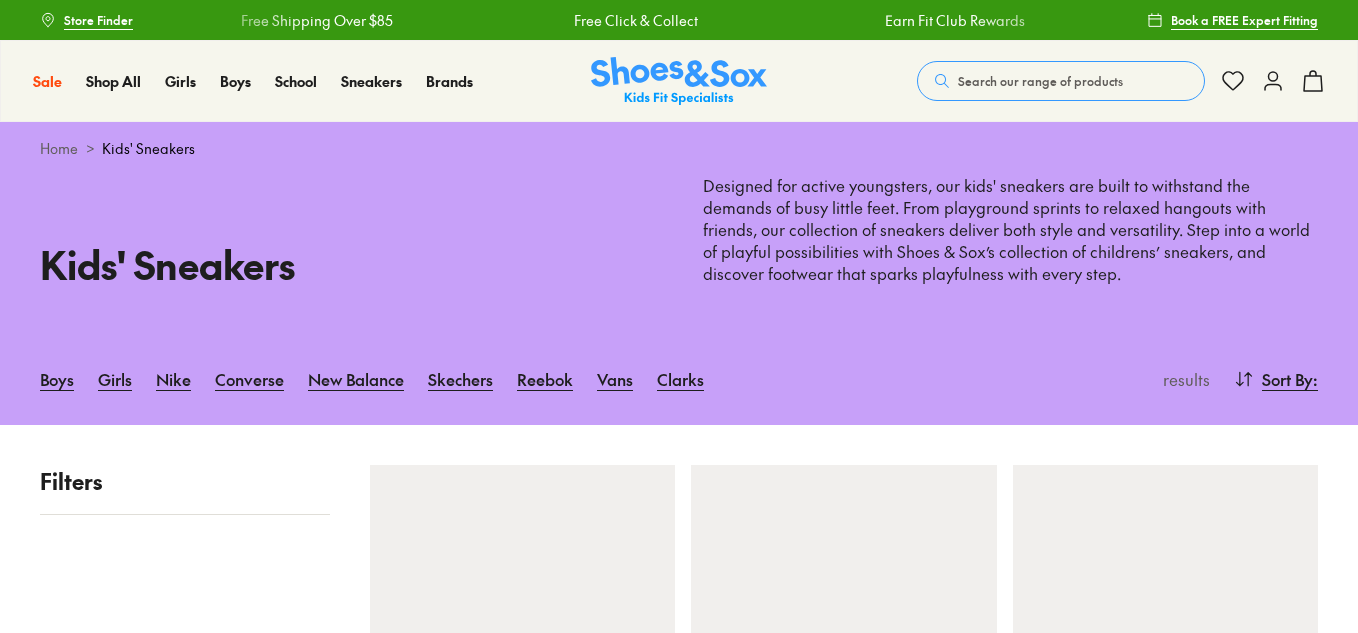 scroll, scrollTop: 0, scrollLeft: 0, axis: both 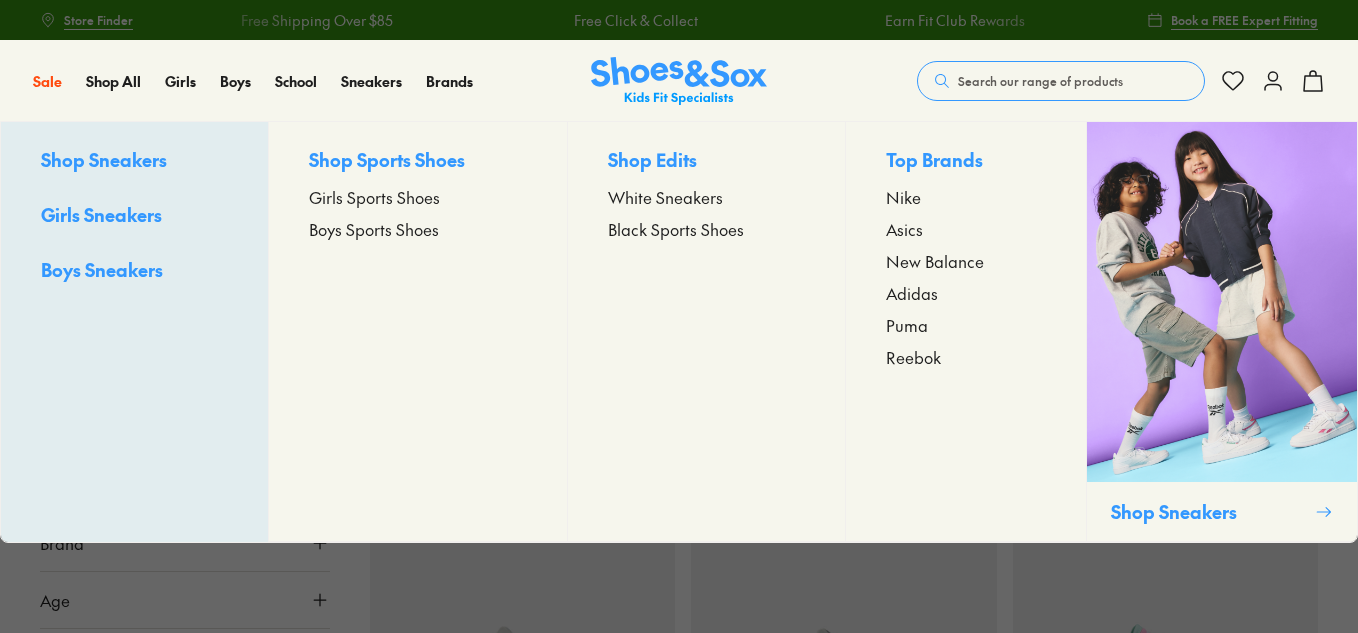 click on "Boys Sports Shoes" at bounding box center (374, 229) 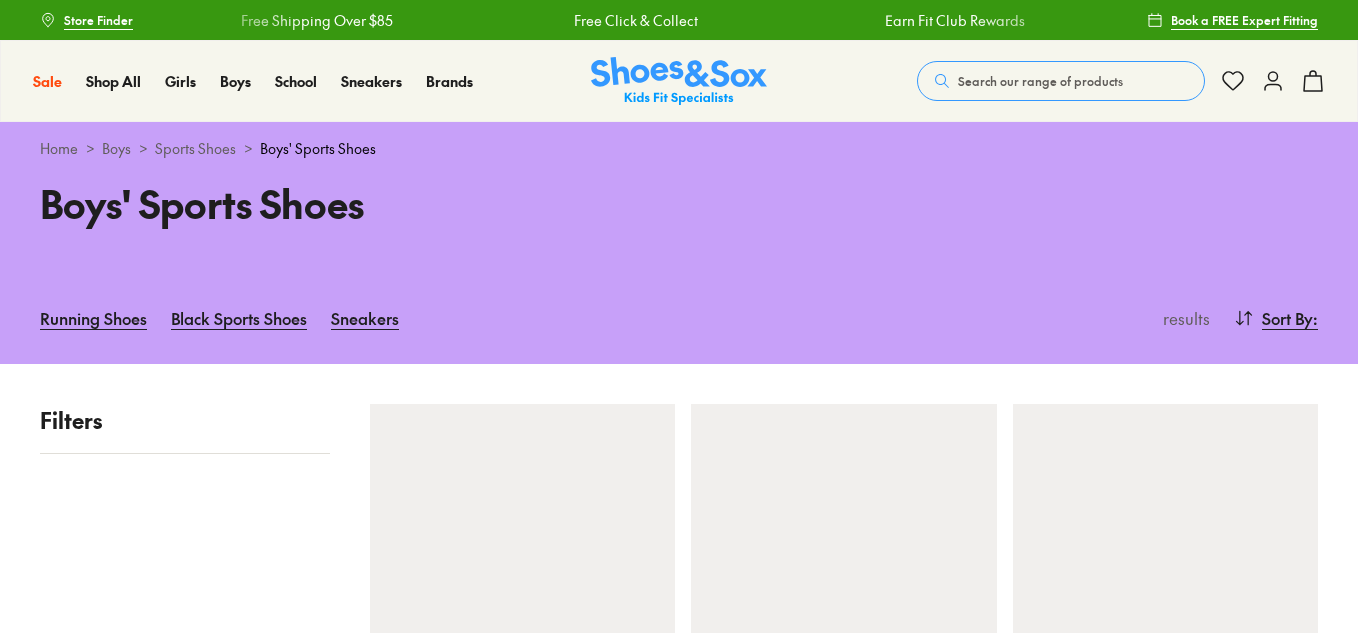 scroll, scrollTop: 0, scrollLeft: 0, axis: both 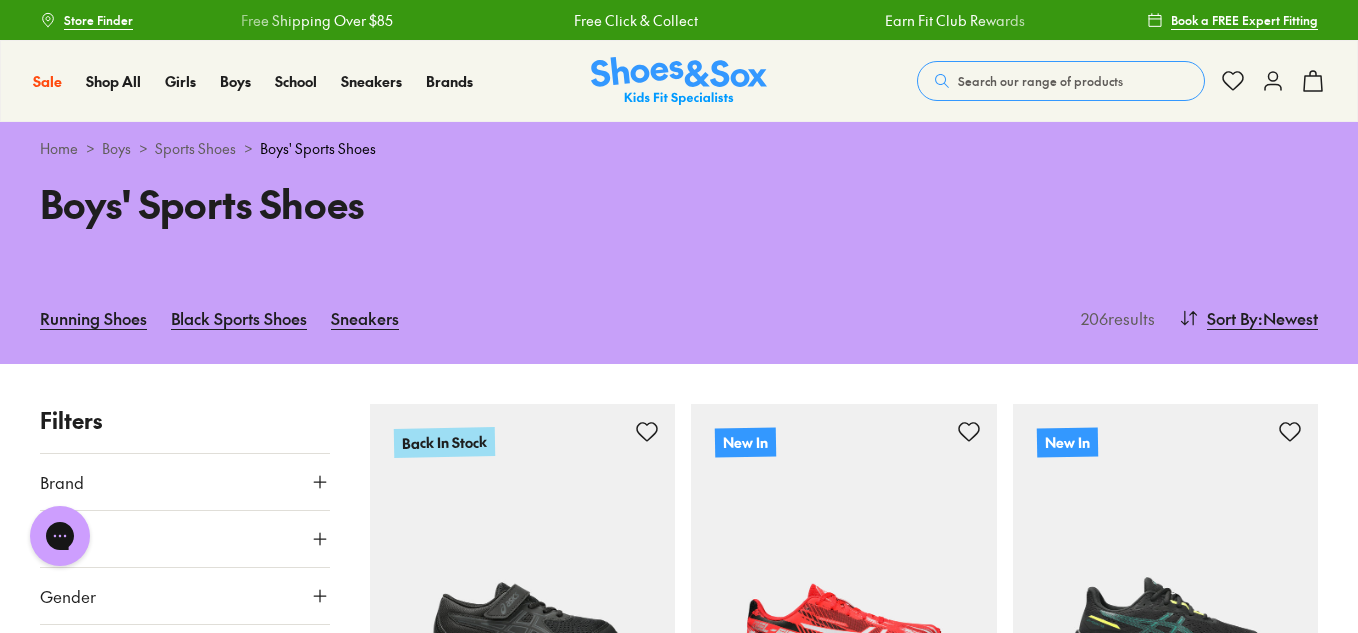 click 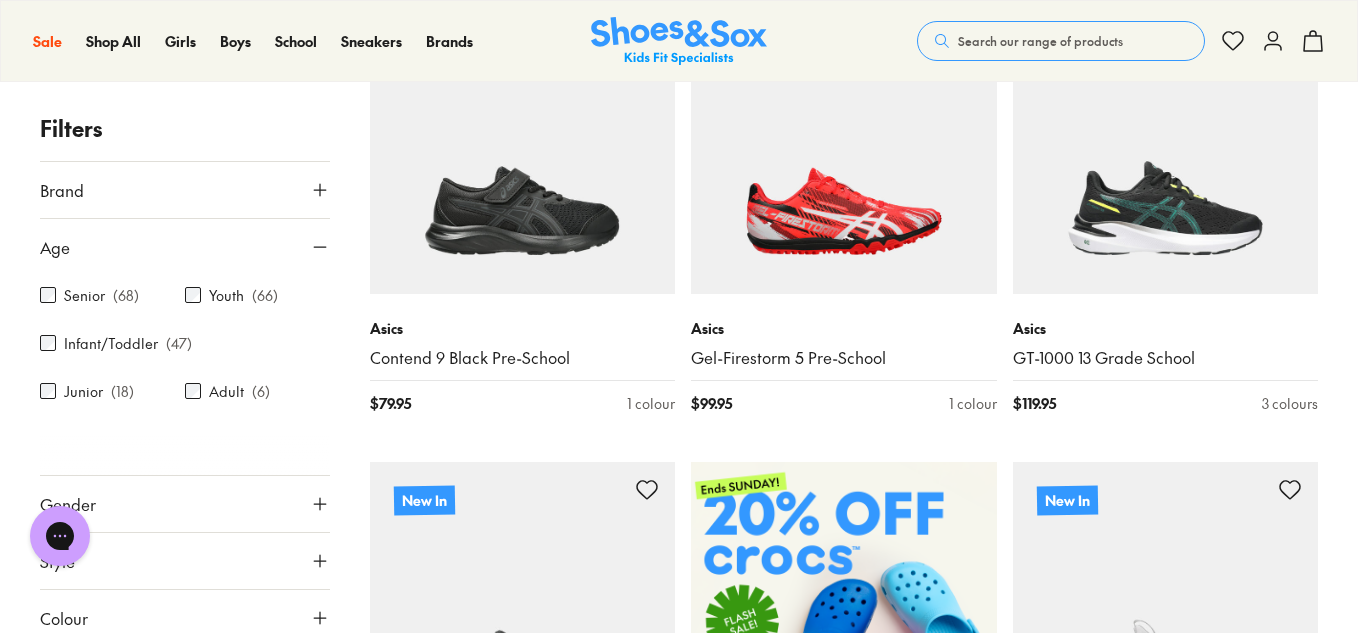 scroll, scrollTop: 429, scrollLeft: 0, axis: vertical 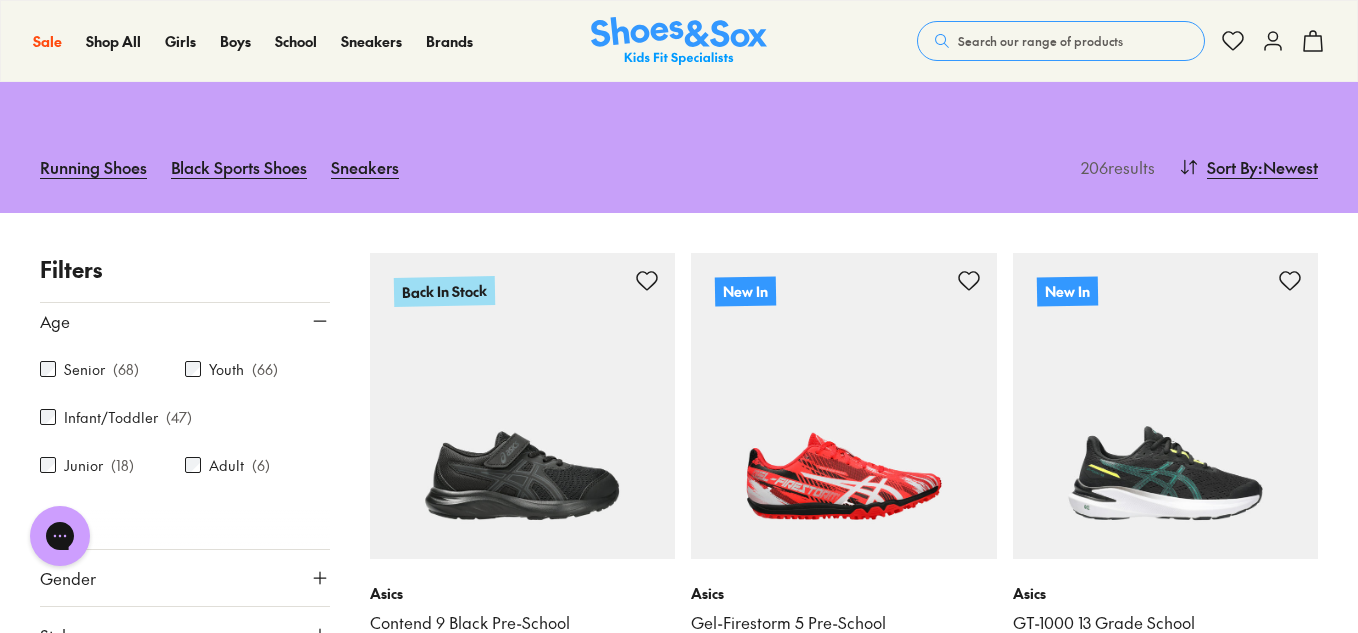 click on "Senior" at bounding box center (84, 369) 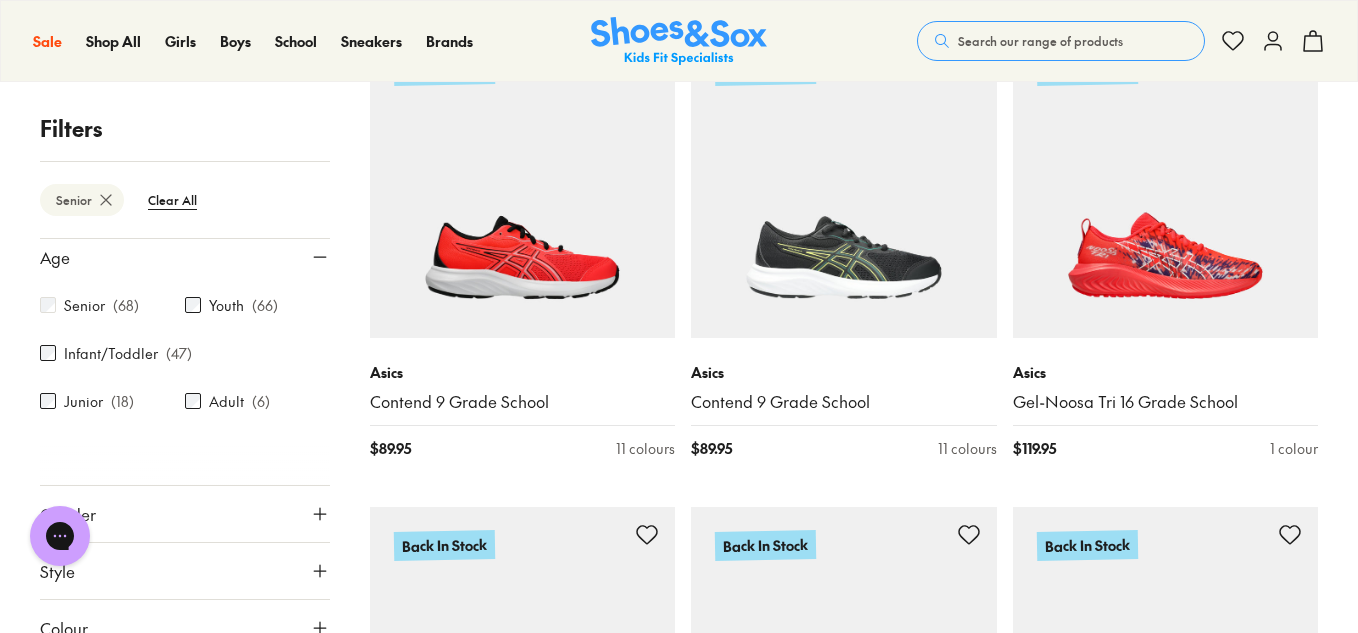 scroll, scrollTop: 1821, scrollLeft: 0, axis: vertical 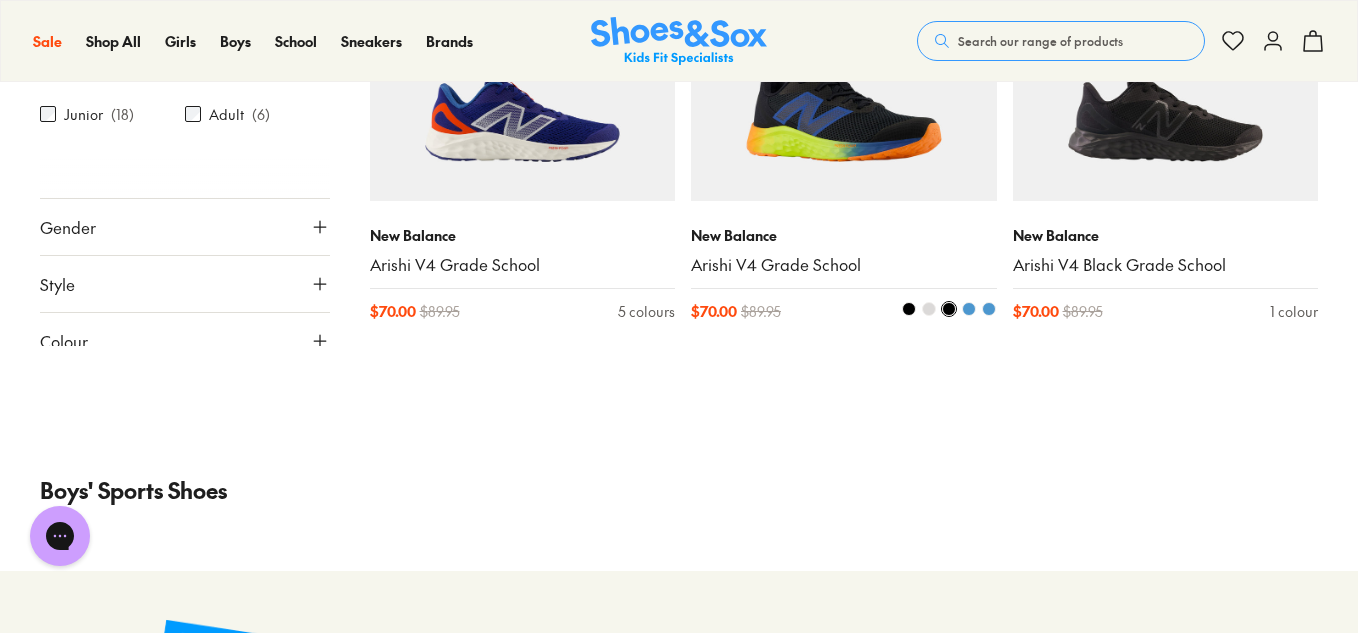 click at bounding box center [844, 48] 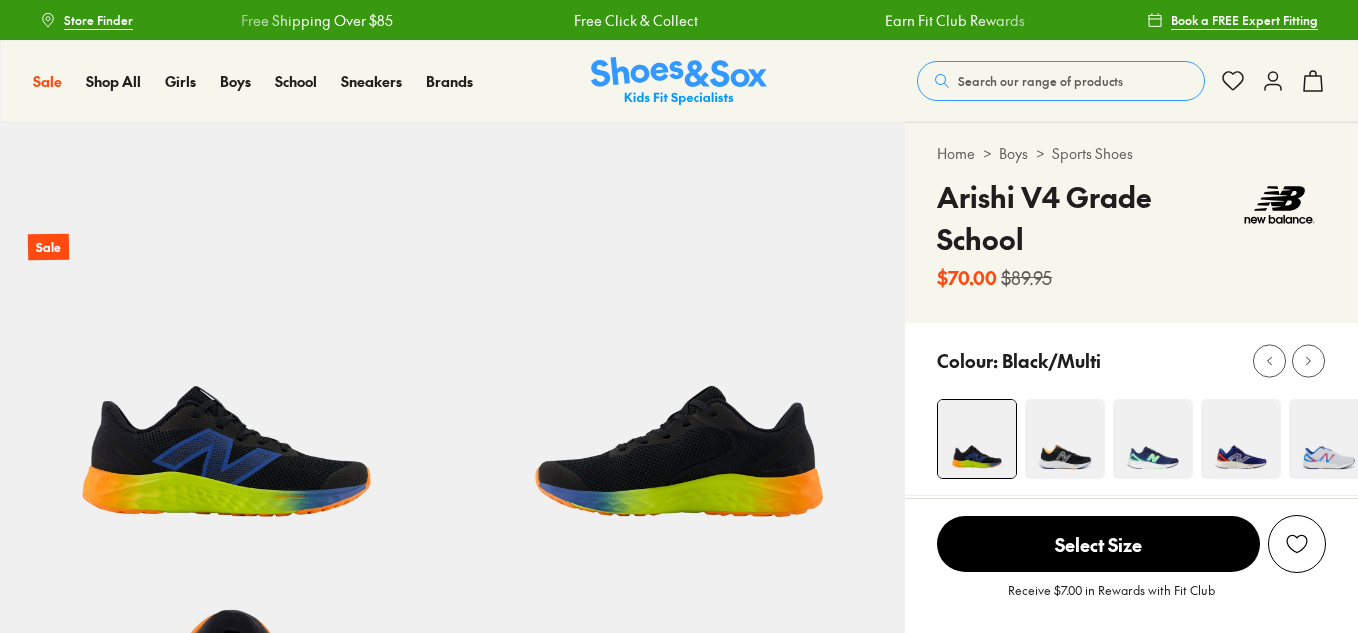 scroll, scrollTop: 0, scrollLeft: 0, axis: both 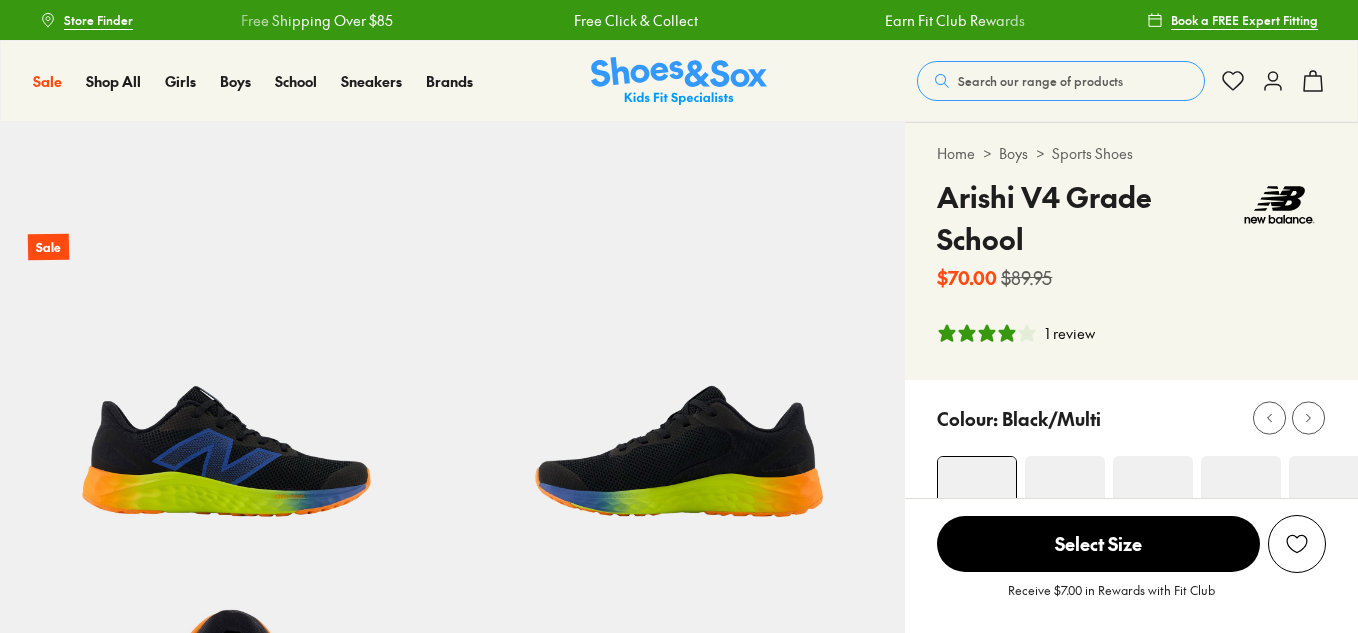 select on "*" 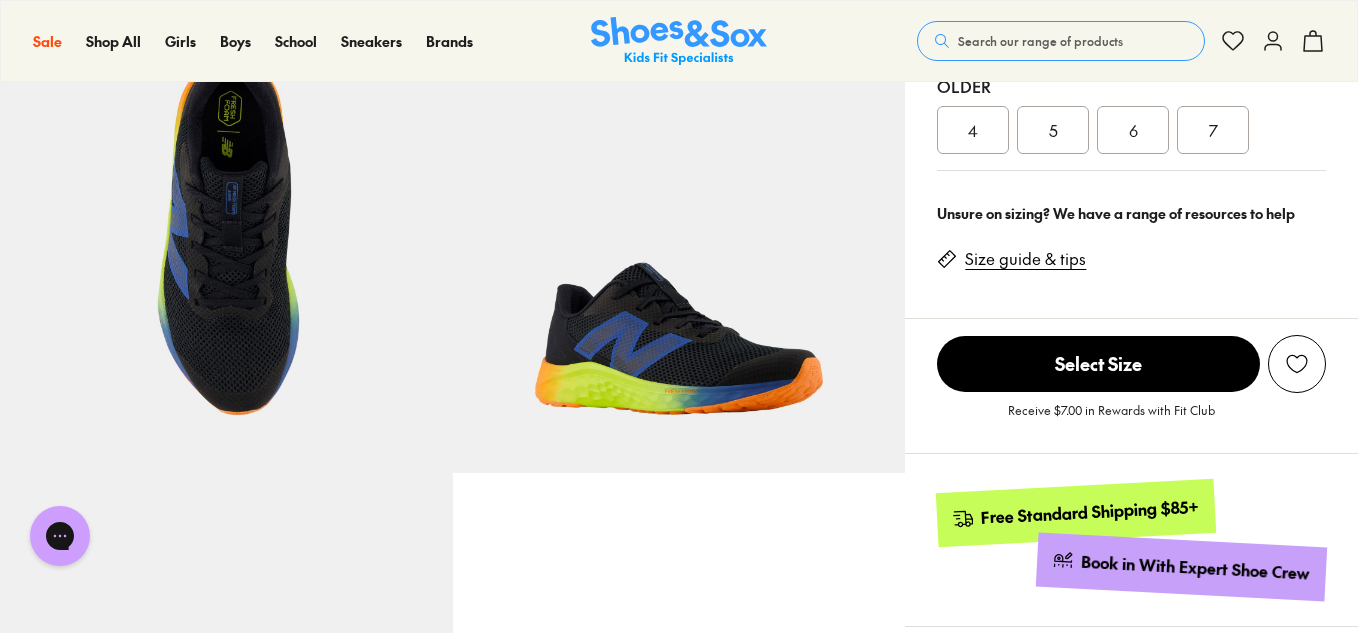 scroll, scrollTop: 0, scrollLeft: 0, axis: both 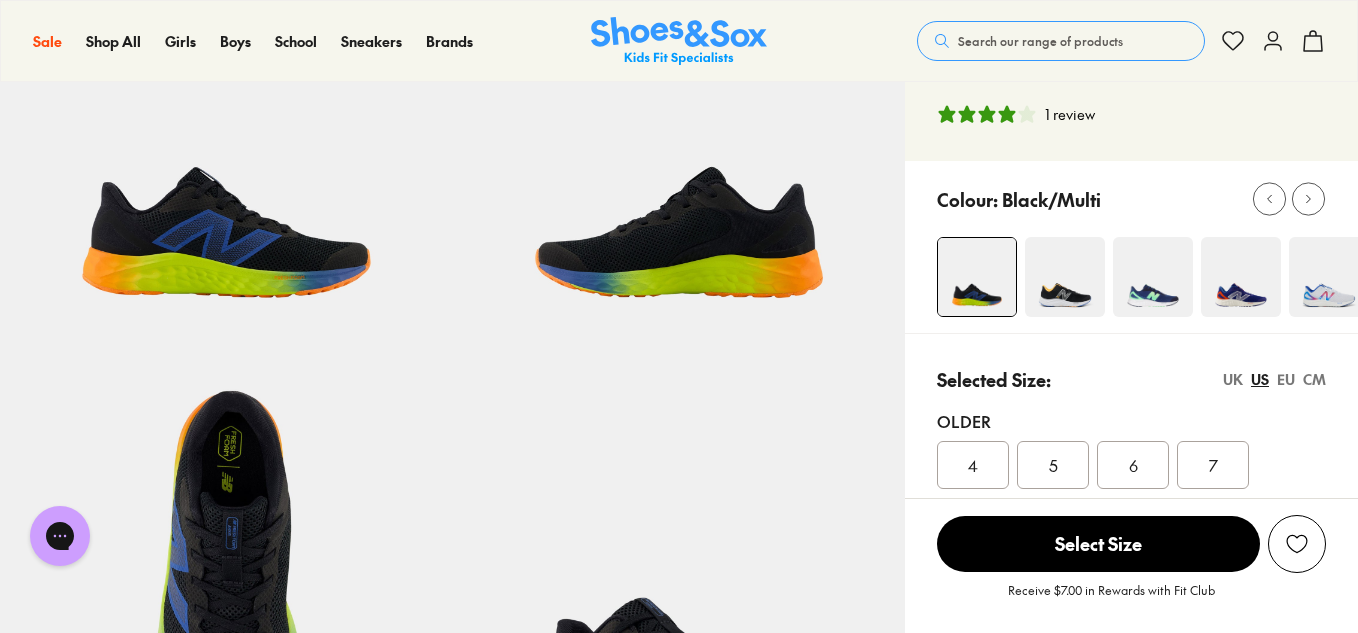 click at bounding box center (1153, 277) 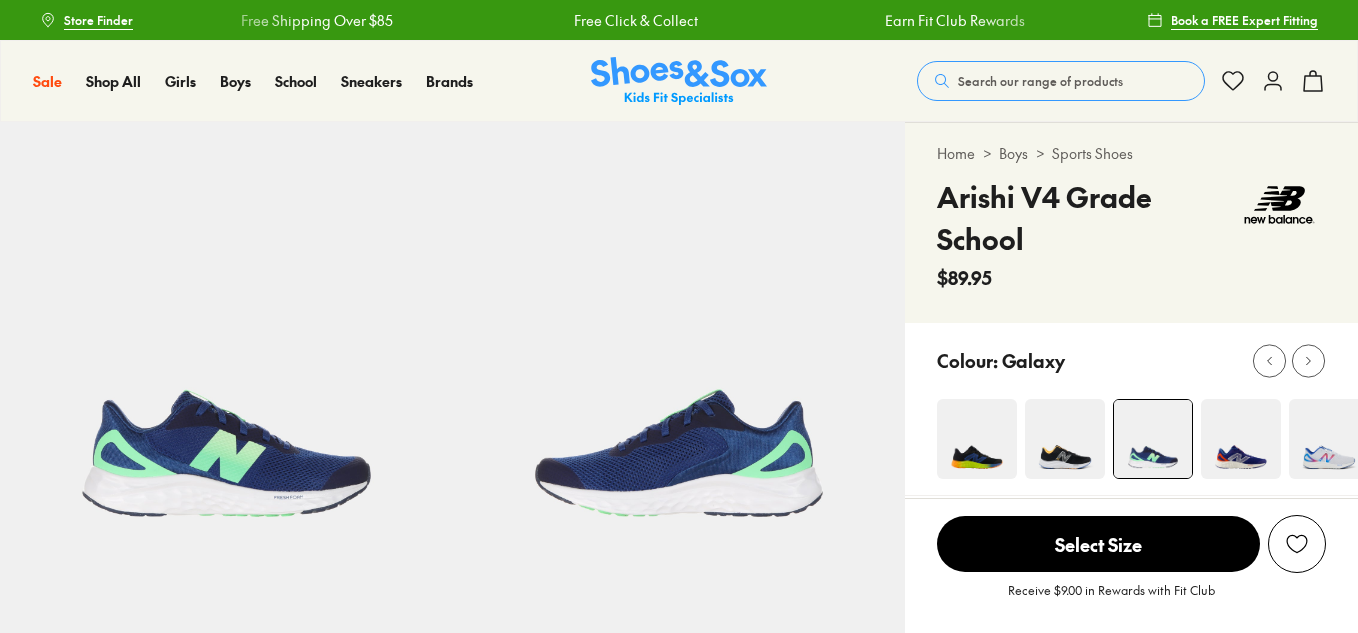 scroll, scrollTop: 0, scrollLeft: 0, axis: both 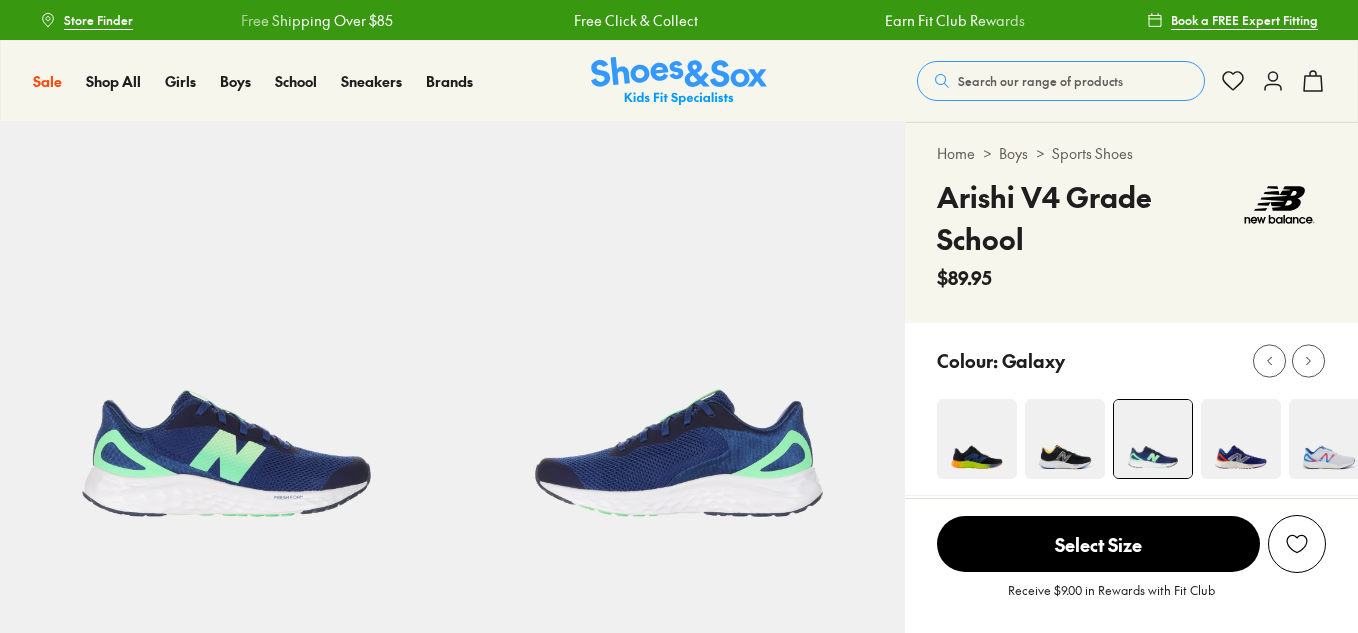 select on "*" 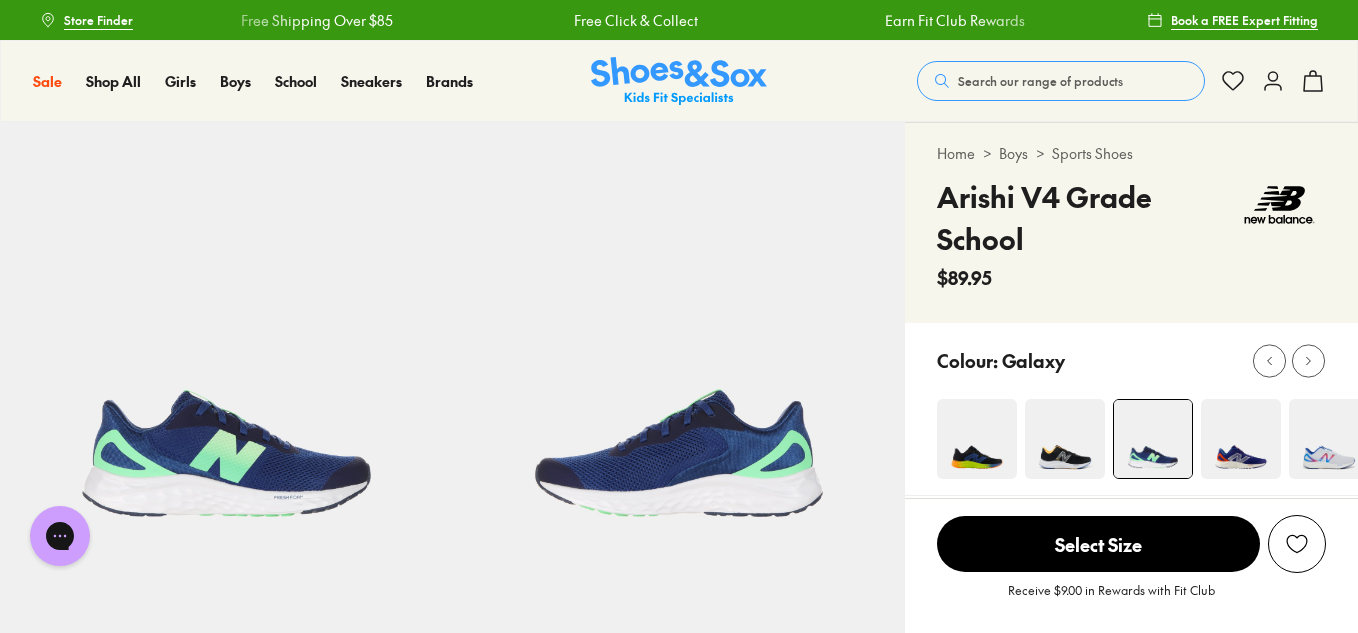 scroll, scrollTop: 0, scrollLeft: 0, axis: both 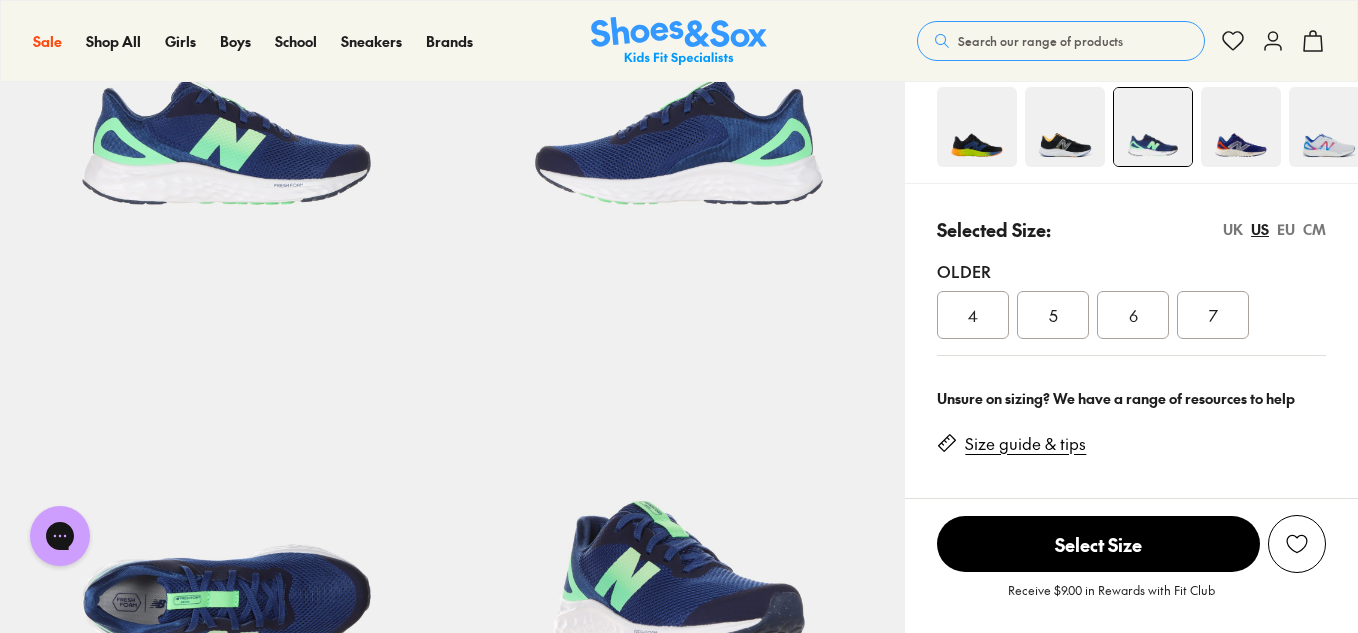 click at bounding box center [1241, 127] 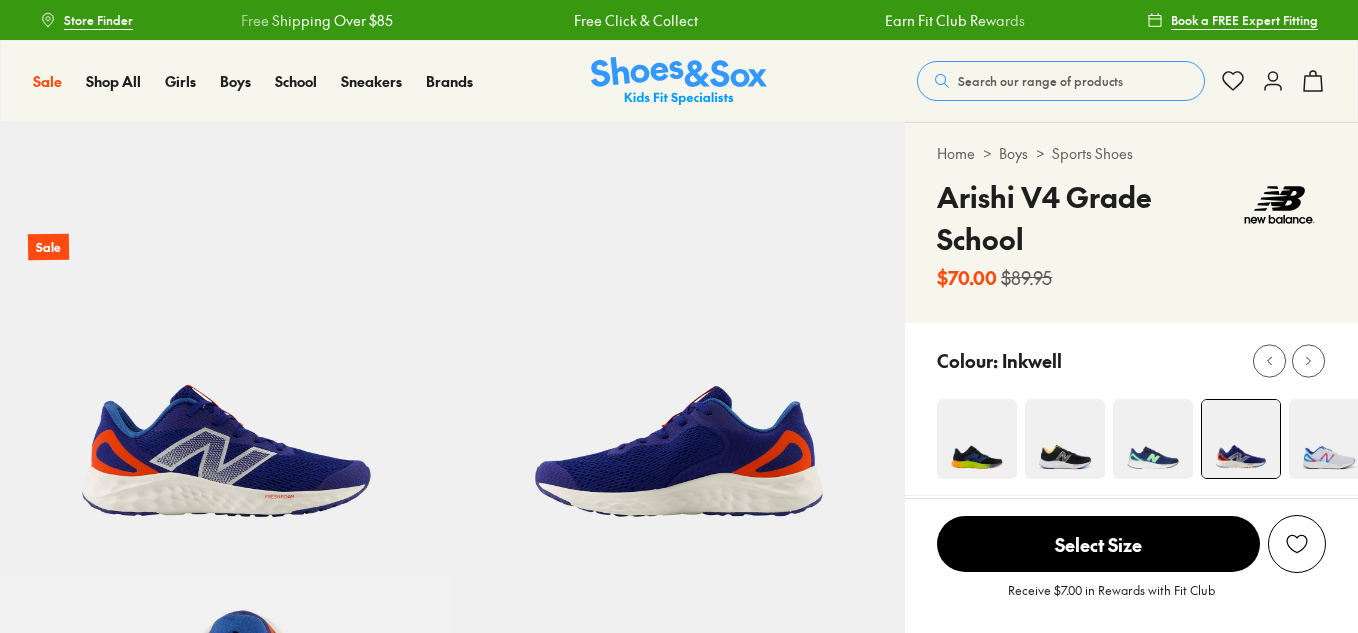 scroll, scrollTop: 0, scrollLeft: 0, axis: both 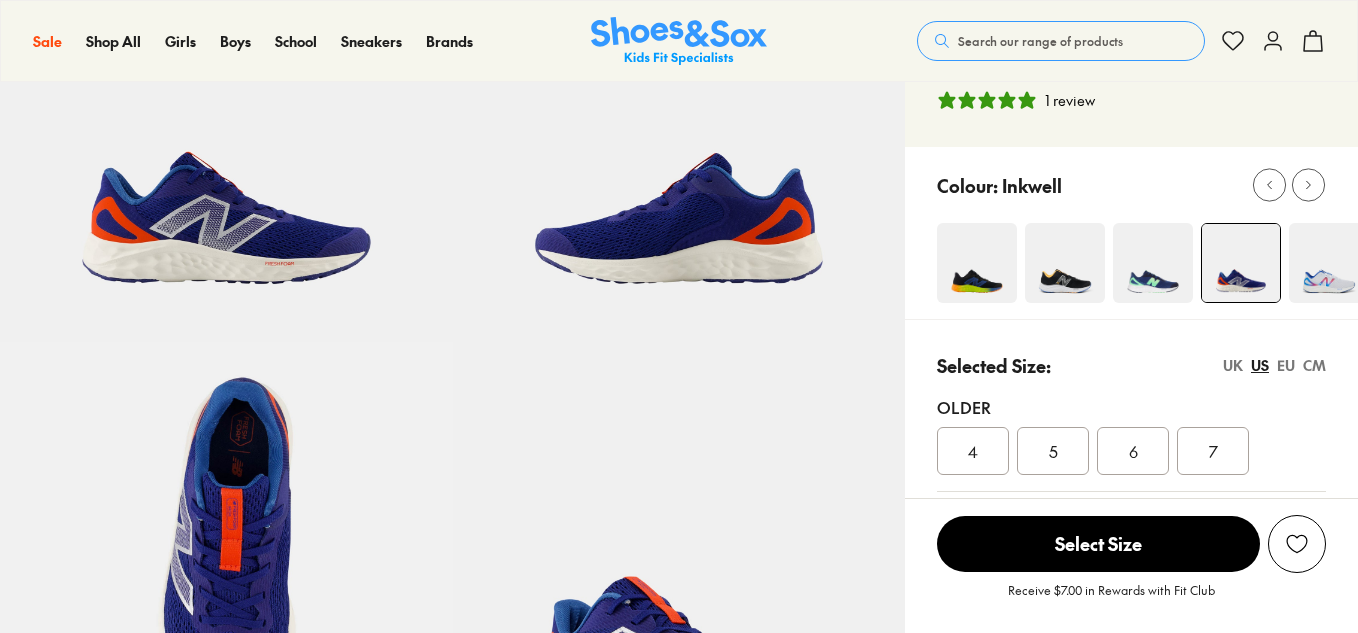 select on "*" 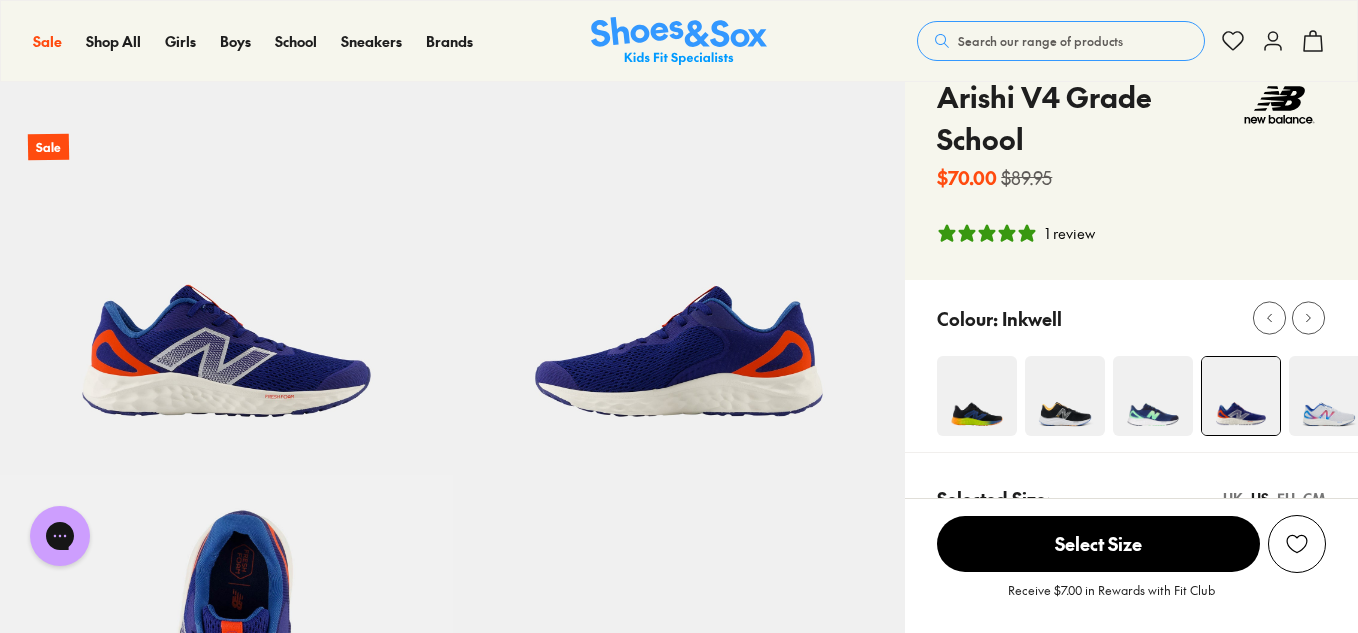 scroll, scrollTop: 0, scrollLeft: 0, axis: both 